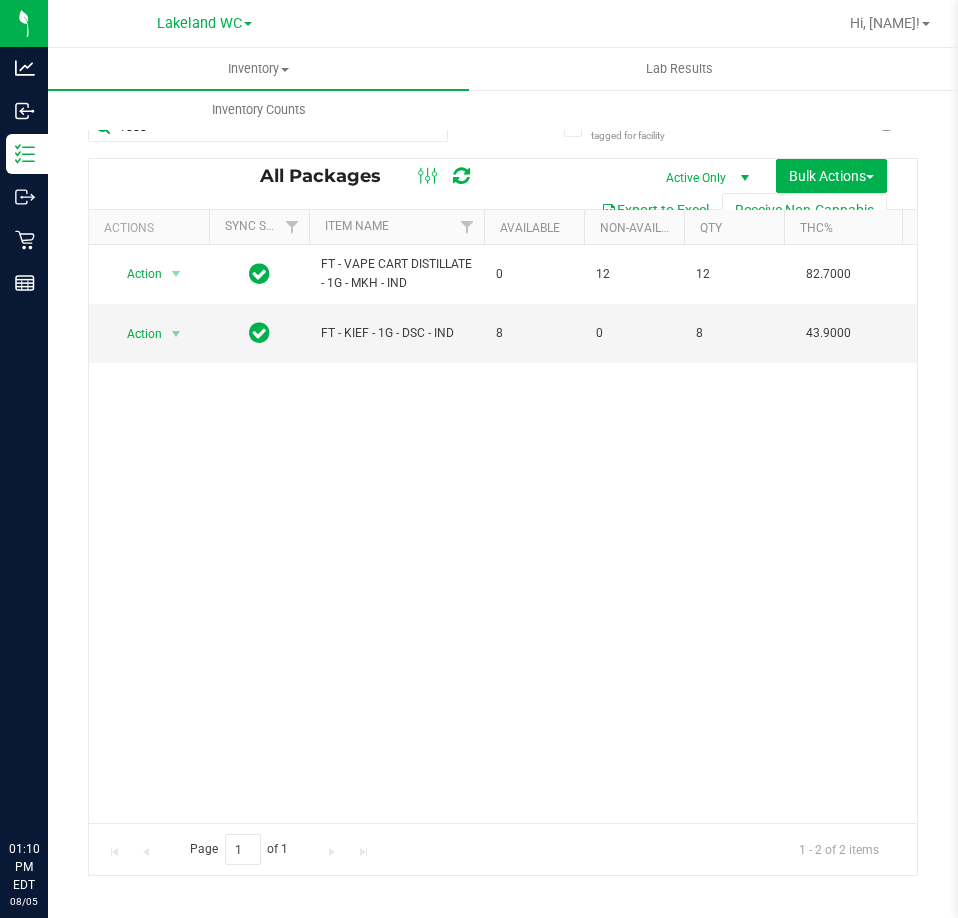 scroll, scrollTop: 0, scrollLeft: 0, axis: both 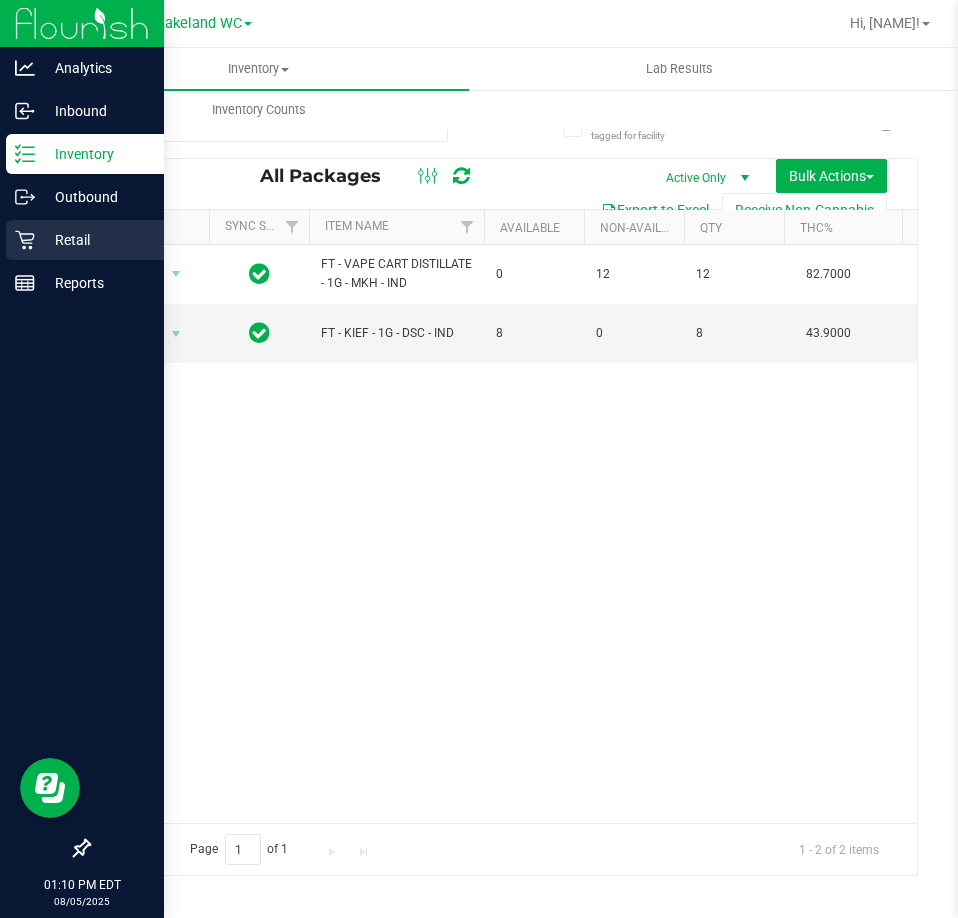 click on "Retail" at bounding box center (95, 240) 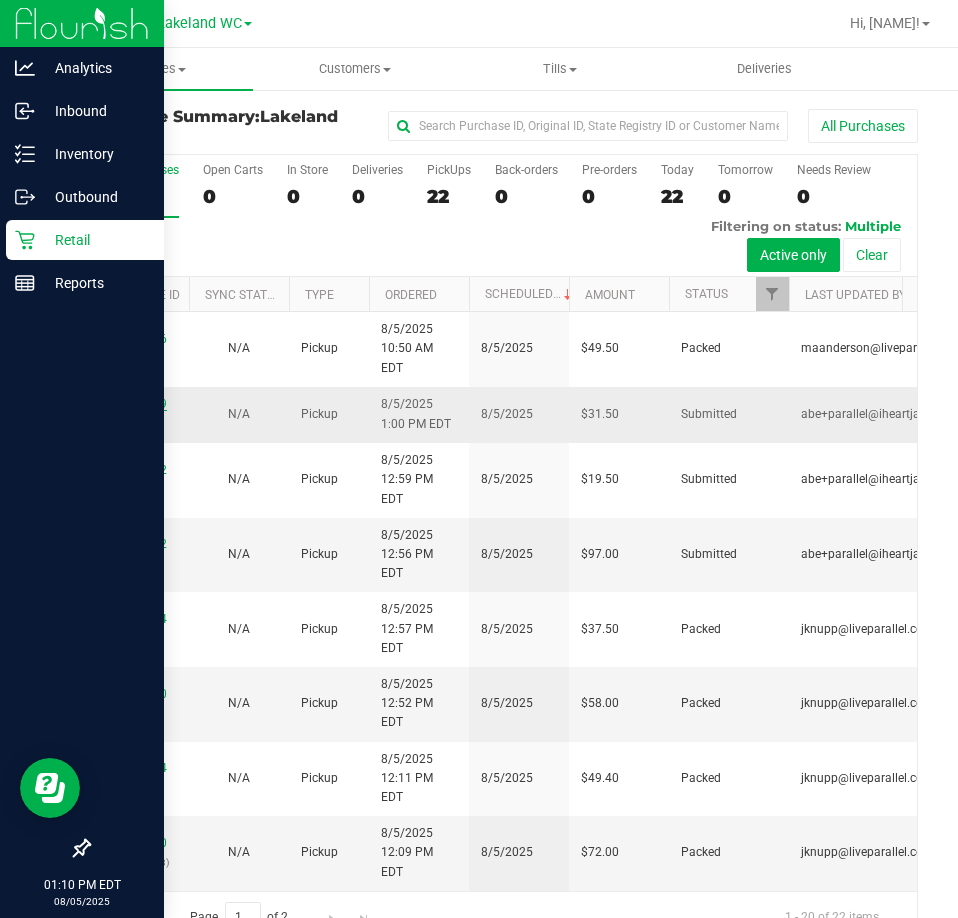 click on "11742359" at bounding box center (139, 404) 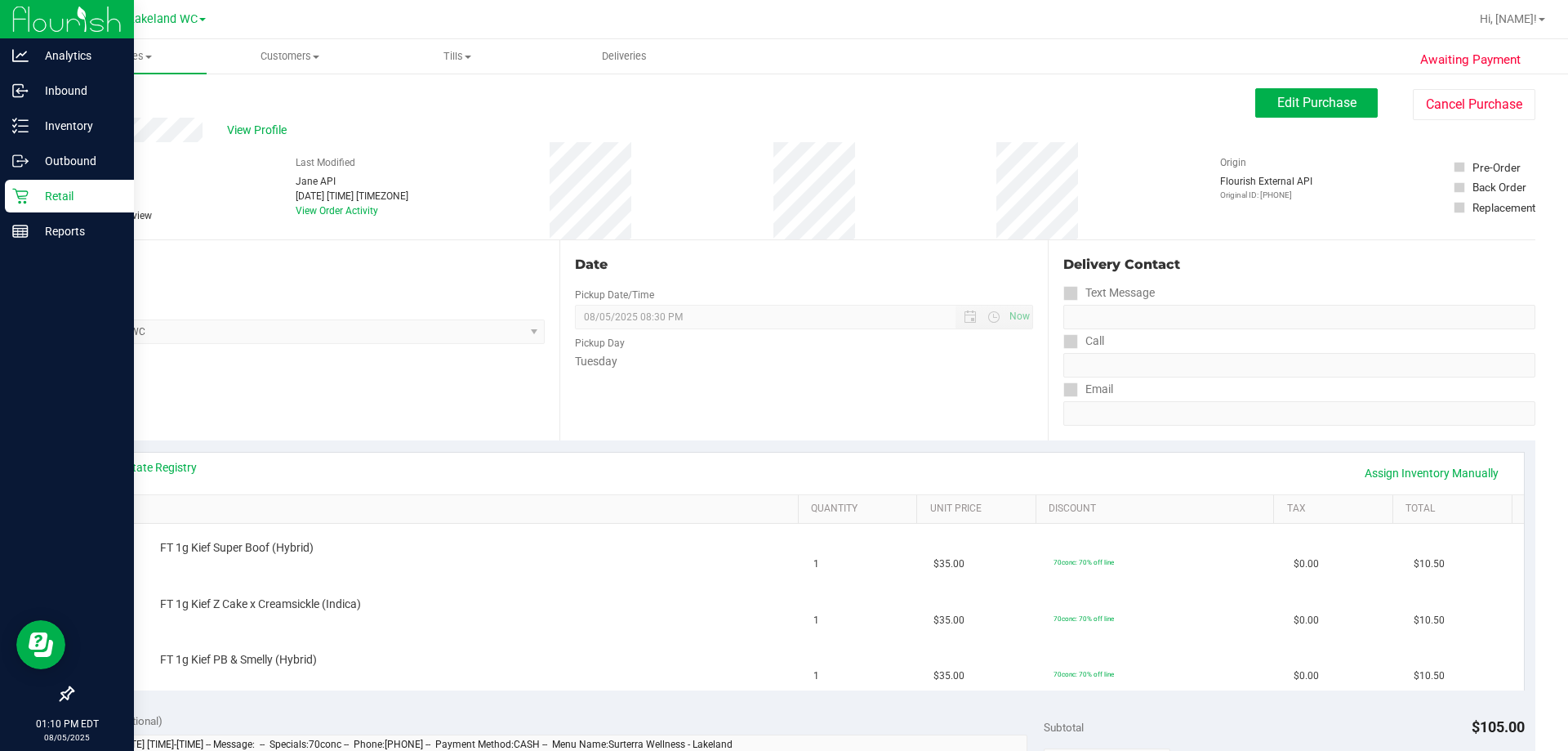 click on "Date
Pickup Date/Time
08/05/2025
Now
08/05/2025 08:30 PM
Now
Pickup Day
Tuesday" at bounding box center [803, 340] 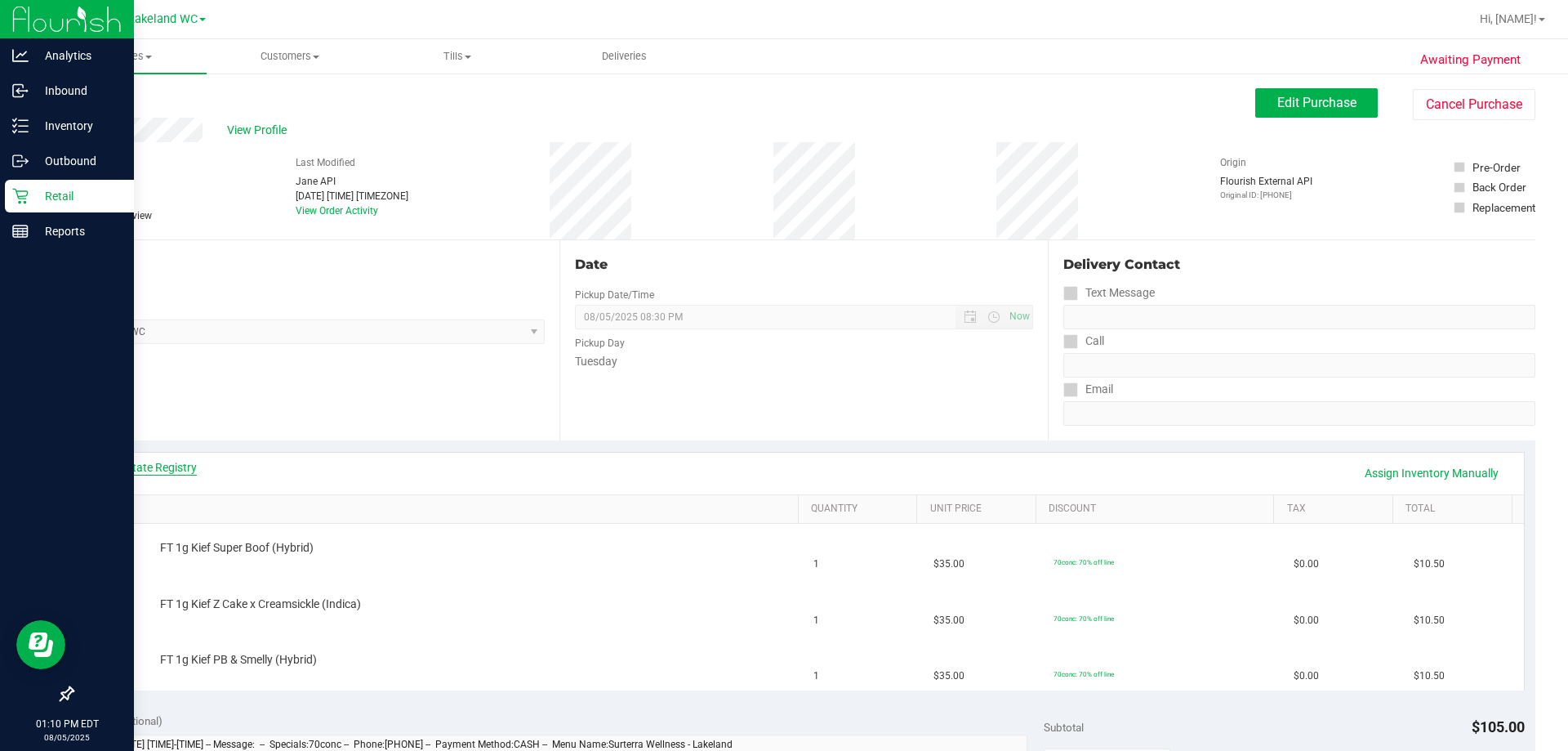 click on "View State Registry" at bounding box center (148, 467) 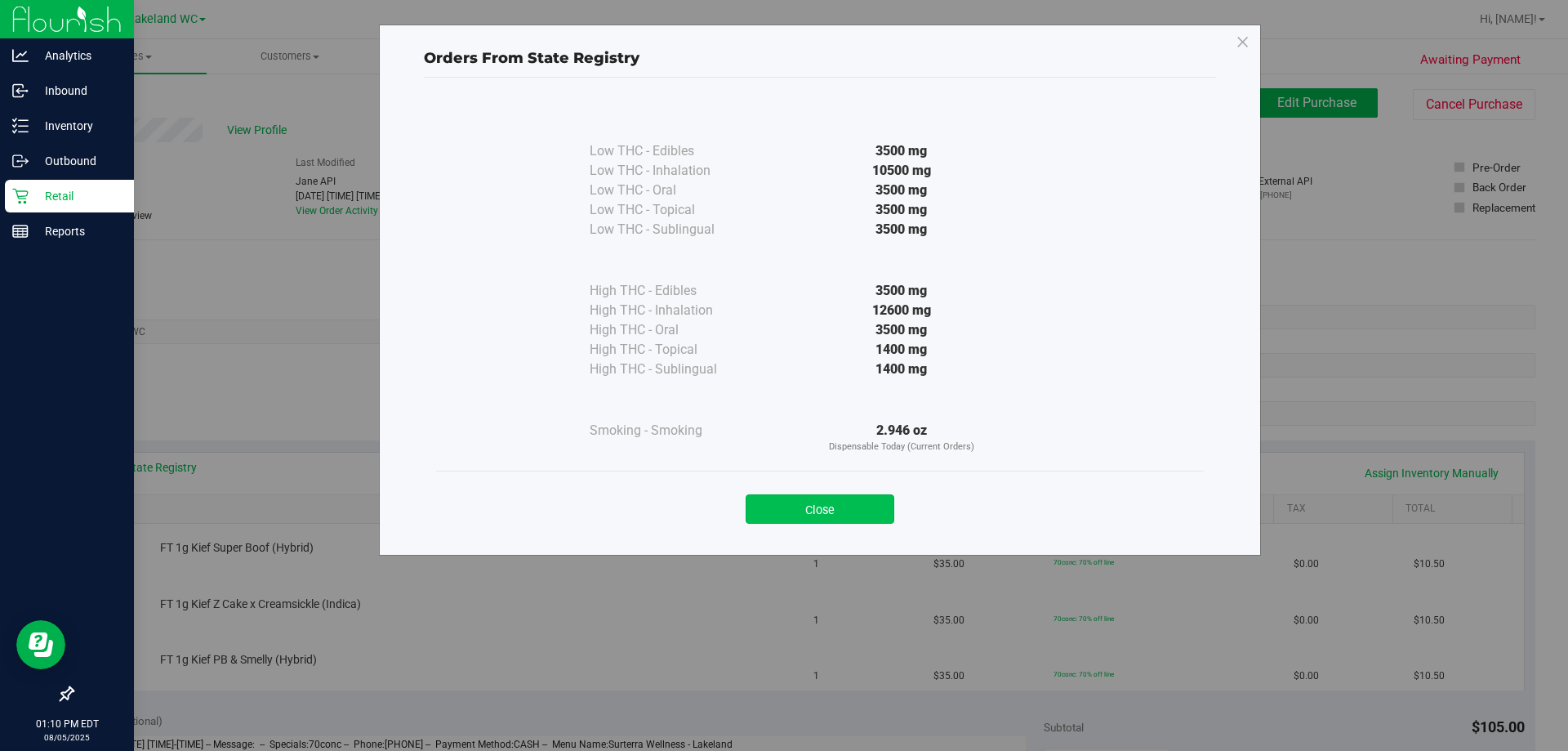 click on "Close" at bounding box center [820, 509] 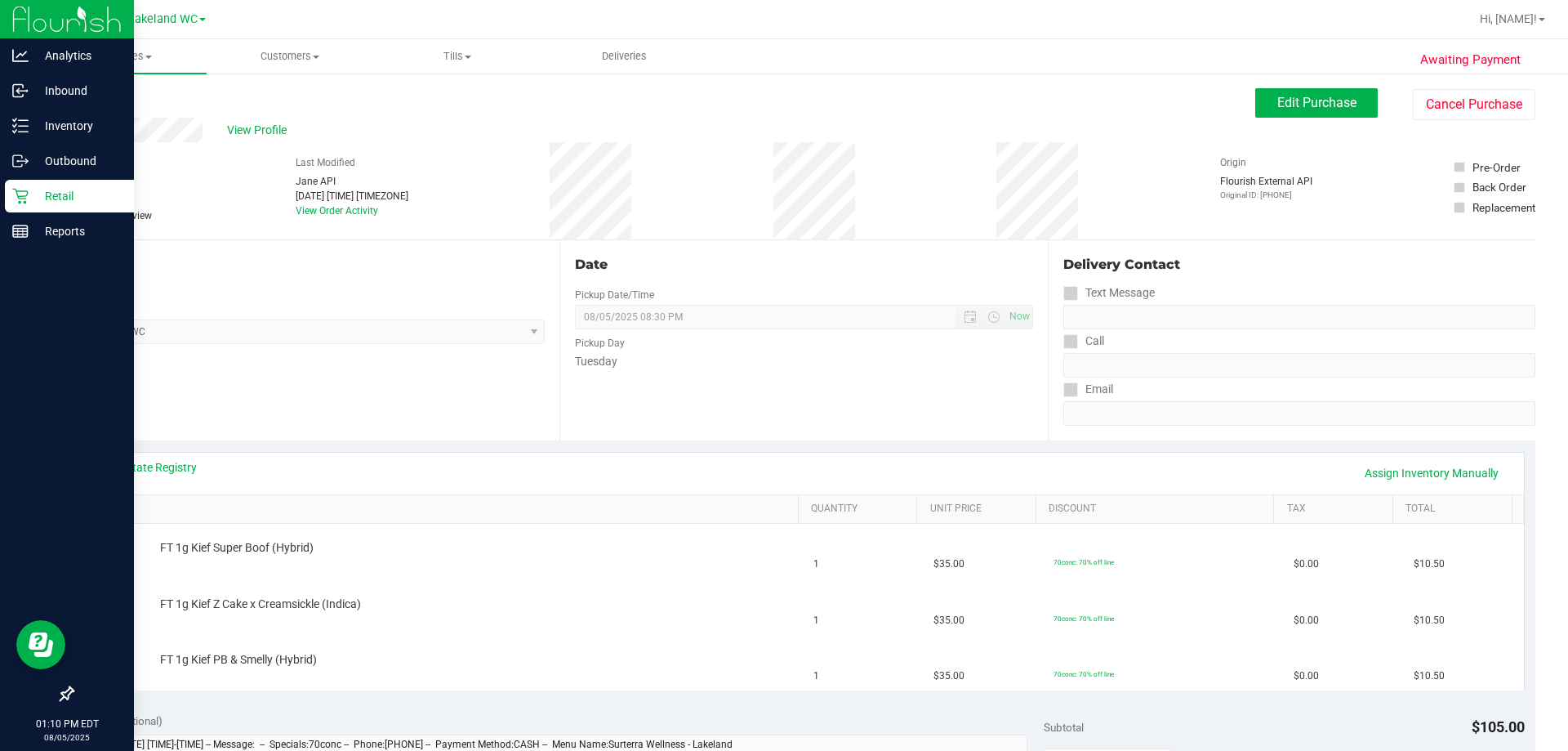 click on "Location
Pickup
Store
Lakeland WC Select Store Bonita Springs WC Boynton Beach WC Bradenton WC Brandon WC Brooksville WC Call Center Clermont WC Crestview WC Deerfield Beach WC Delray Beach WC Deltona WC Ft Walton Beach WC Ft. Lauderdale WC Ft. Myers WC Gainesville WC Jax Atlantic WC JAX DC REP Jax WC Key West WC Lakeland WC Largo WC Lehigh Acres DC REP Merritt Island WC Miami 72nd WC Miami Beach WC Miami Dadeland WC Miramar DC REP New Port Richey WC North Palm Beach WC North Port WC Ocala WC Orange Park WC Orlando Colonial WC Orlando DC REP Orlando WC Oviedo WC Palm Bay WC Palm Coast WC Panama City WC Pensacola WC Port Orange WC Port St. Lucie WC Sebring WC South Tampa WC St. Pete WC Summerfield WC Tallahassee DC REP Tallahassee WC Tampa DC Testing Tampa Warehouse Tampa WC TX Austin DC TX Plano Retail WPB DC WPB WC" at bounding box center (315, 340) 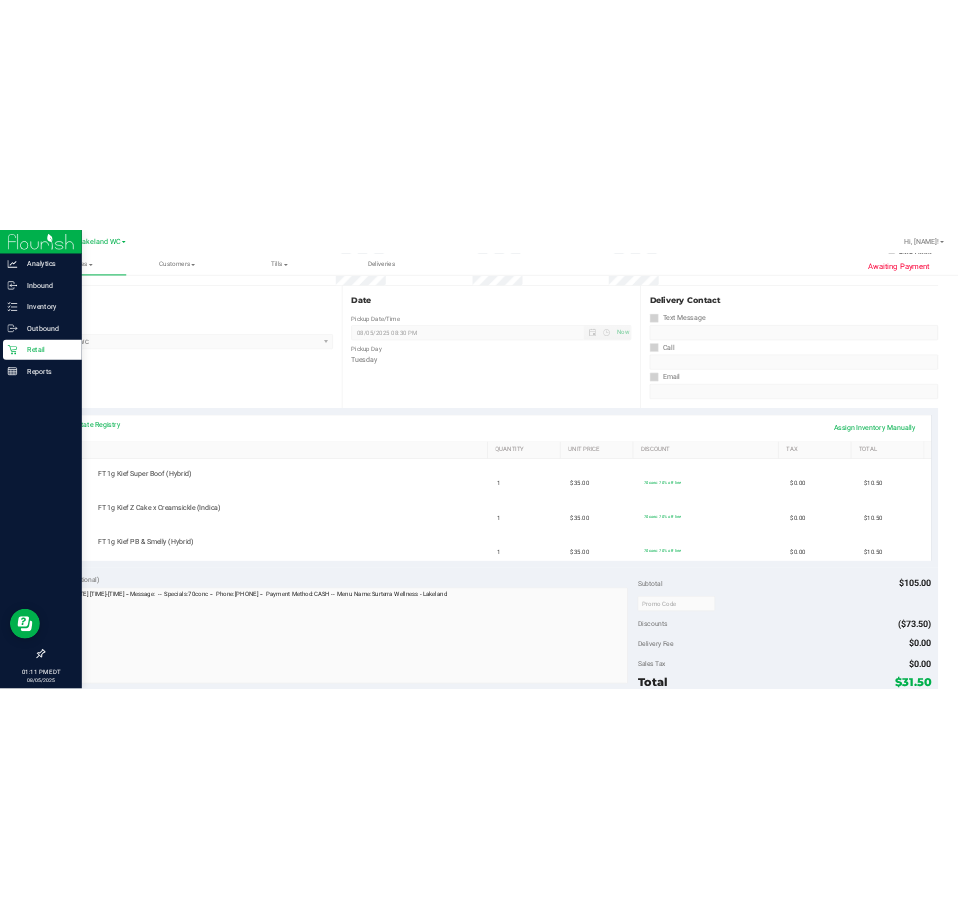 scroll, scrollTop: 0, scrollLeft: 0, axis: both 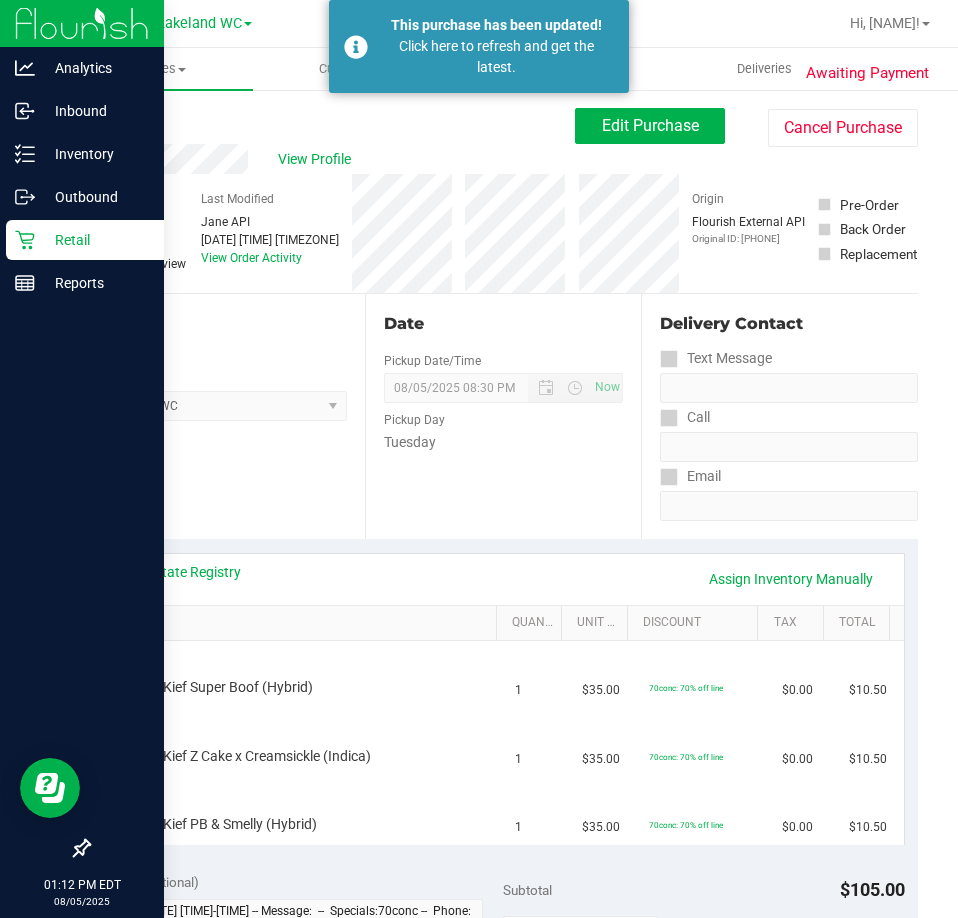 drag, startPoint x: 389, startPoint y: 504, endPoint x: 417, endPoint y: 513, distance: 29.410883 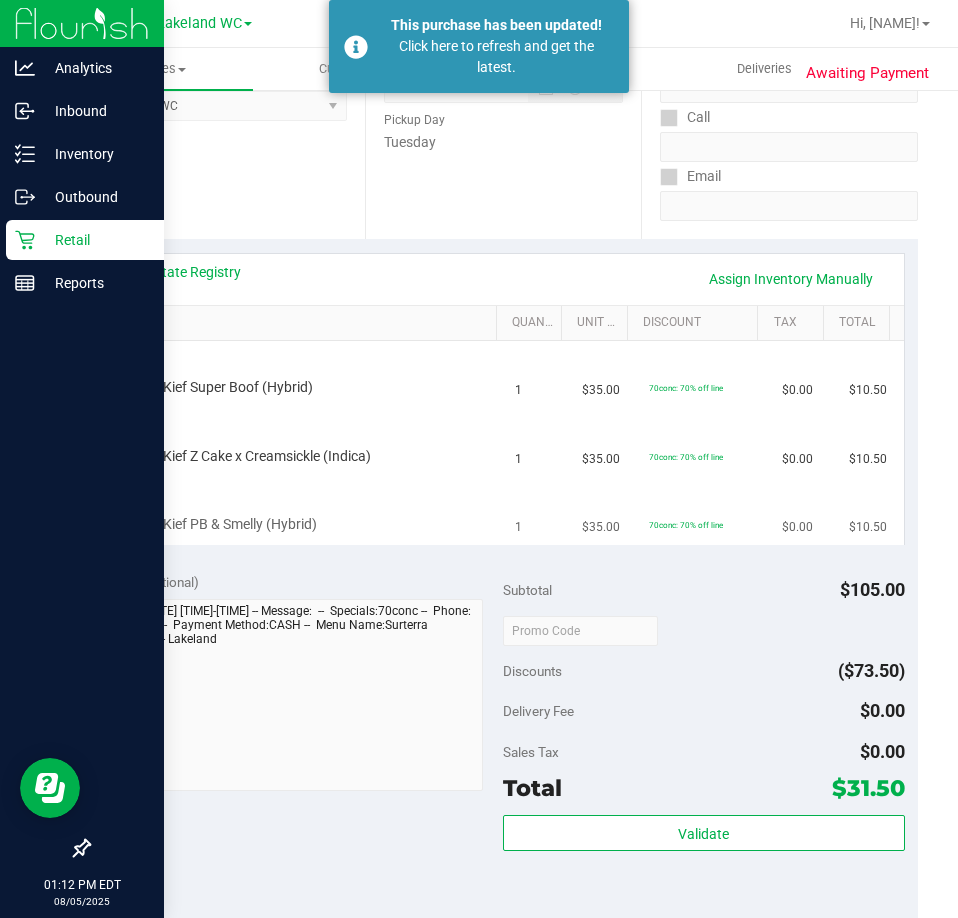 scroll, scrollTop: 100, scrollLeft: 0, axis: vertical 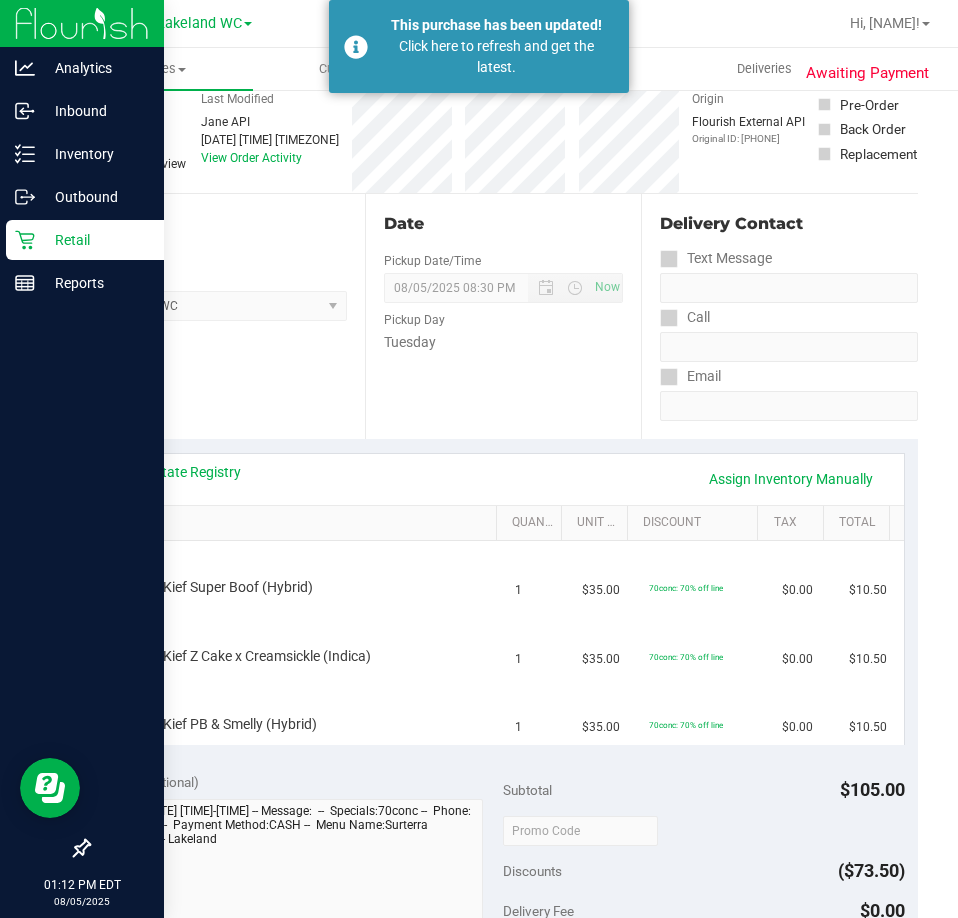 drag, startPoint x: 489, startPoint y: 428, endPoint x: 496, endPoint y: 415, distance: 14.764823 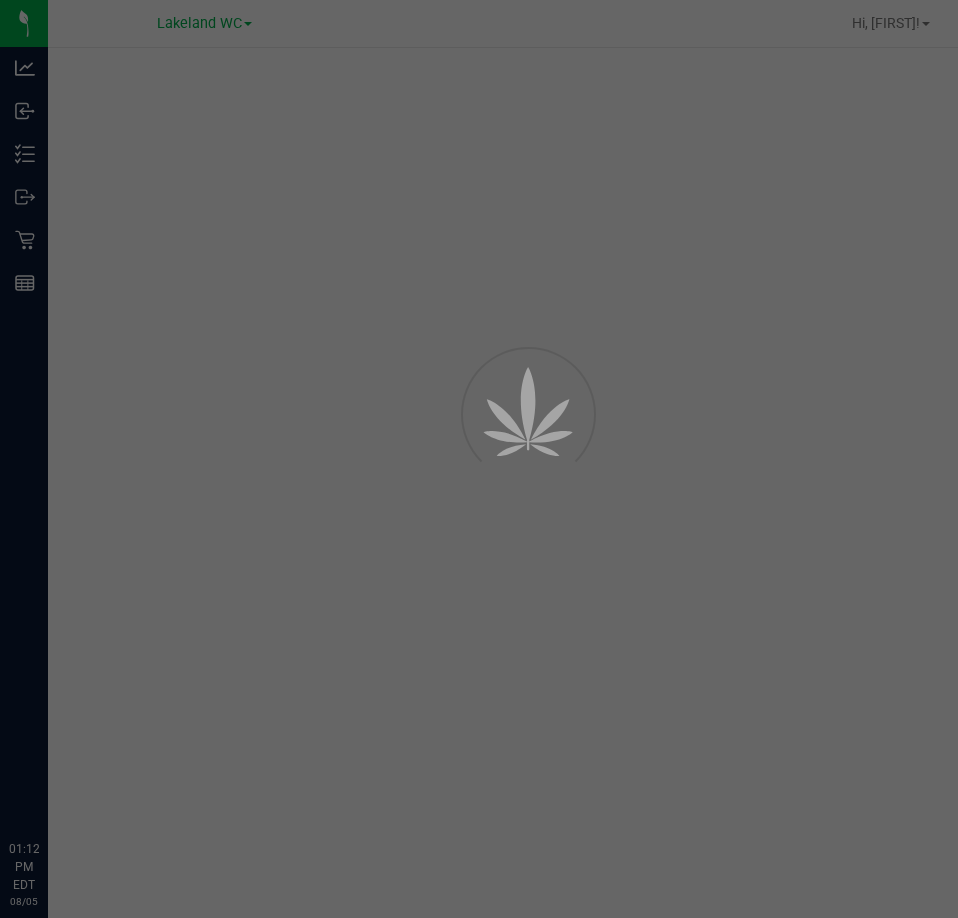 scroll, scrollTop: 0, scrollLeft: 0, axis: both 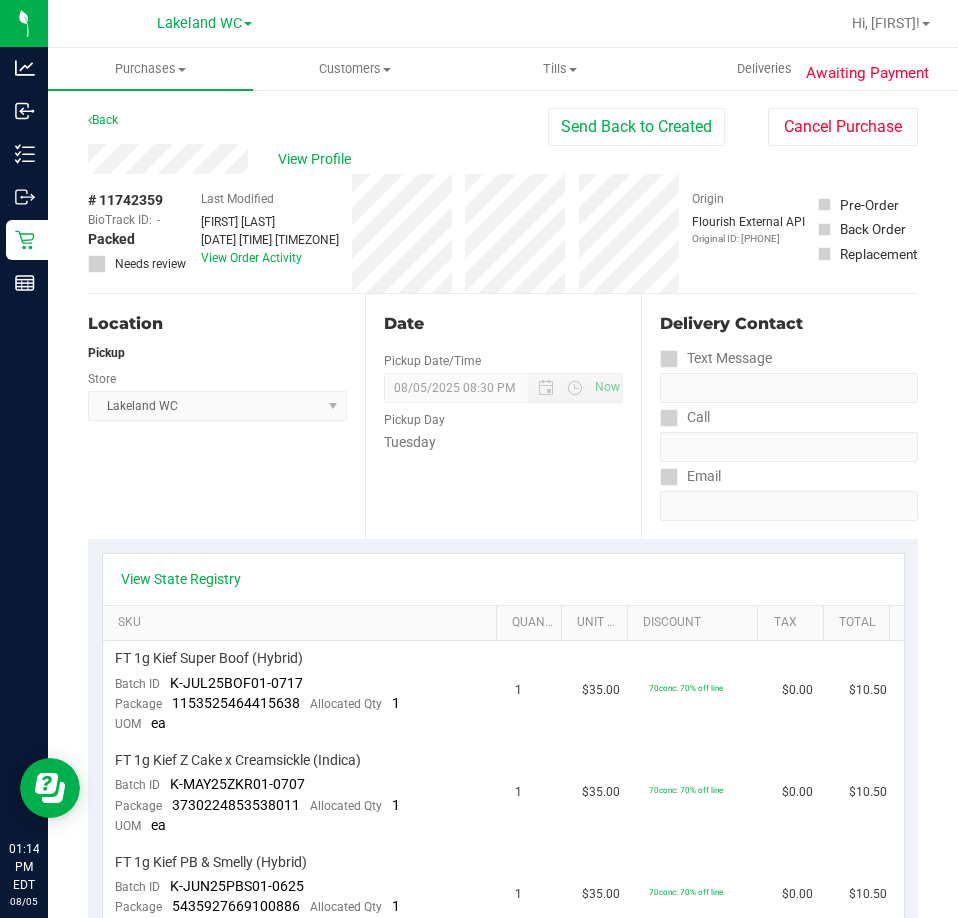 click on "View Profile" at bounding box center (318, 159) 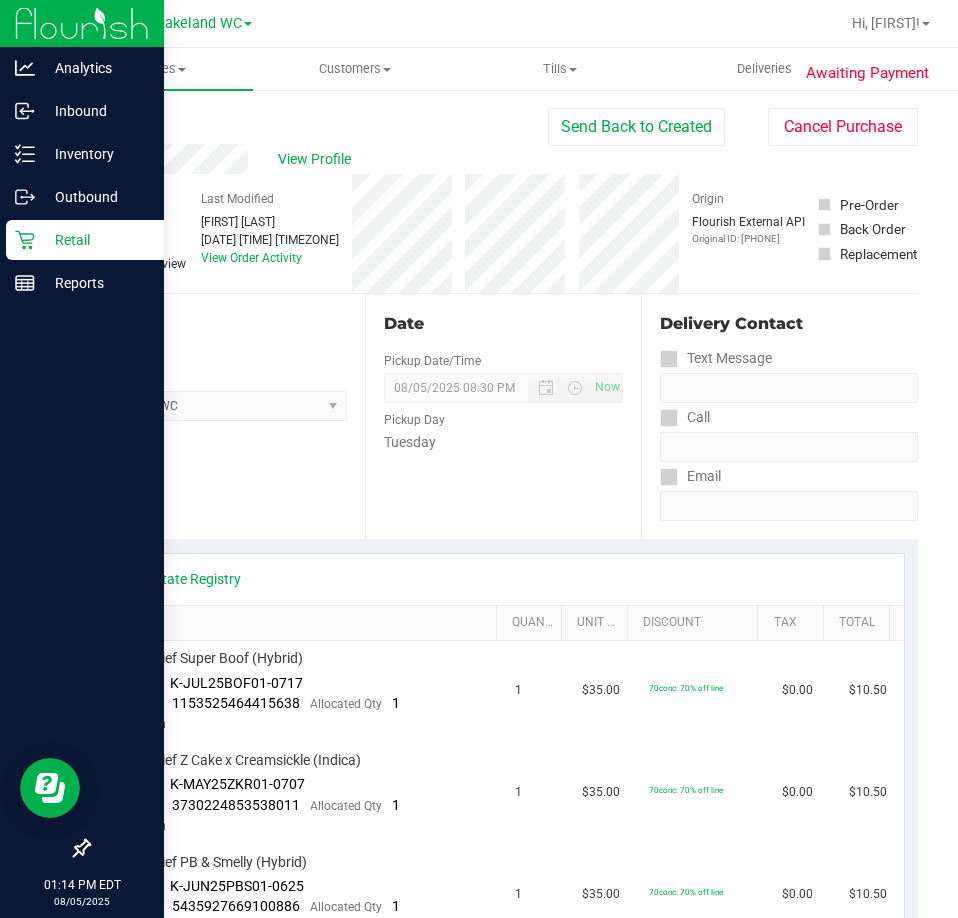 click on "Retail" at bounding box center (95, 240) 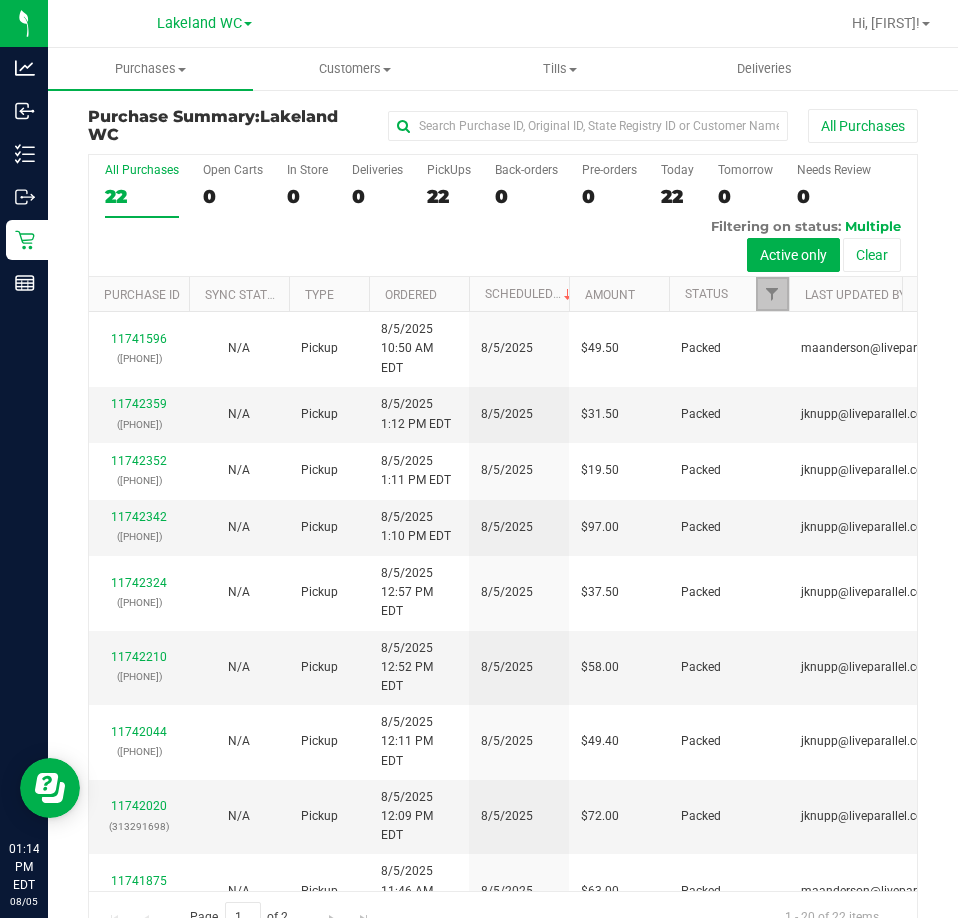 click at bounding box center (772, 294) 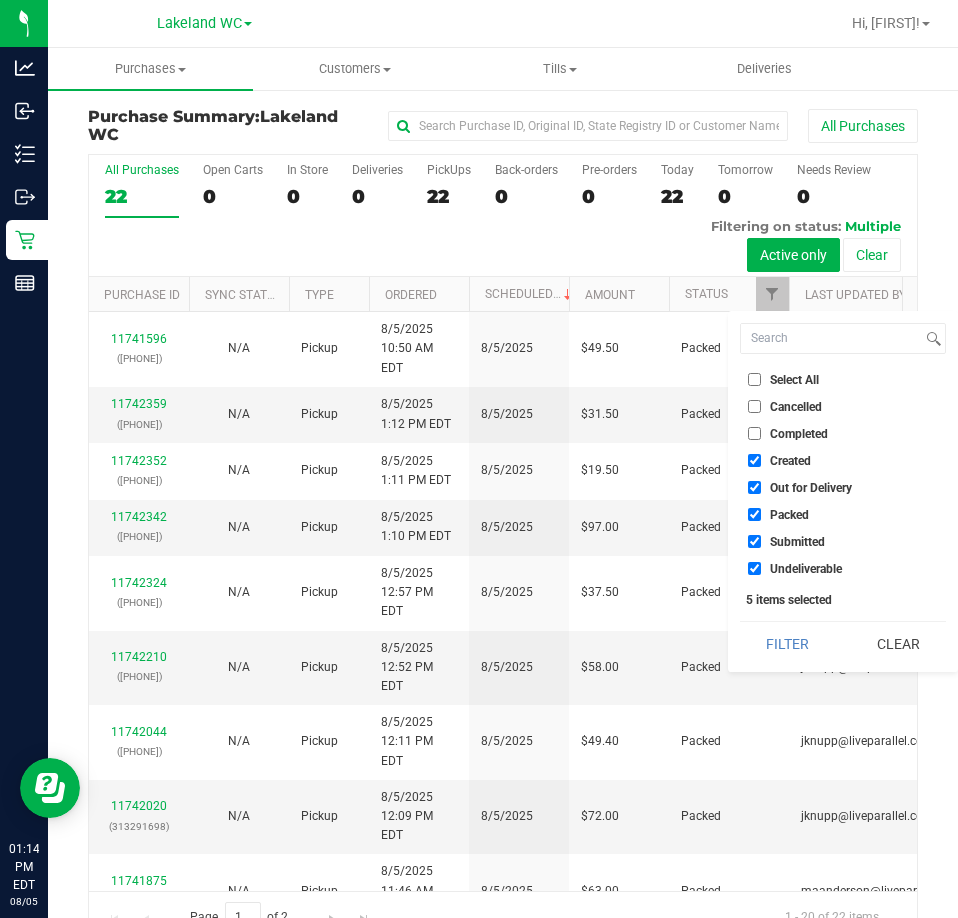 click on "Select All" at bounding box center (794, 380) 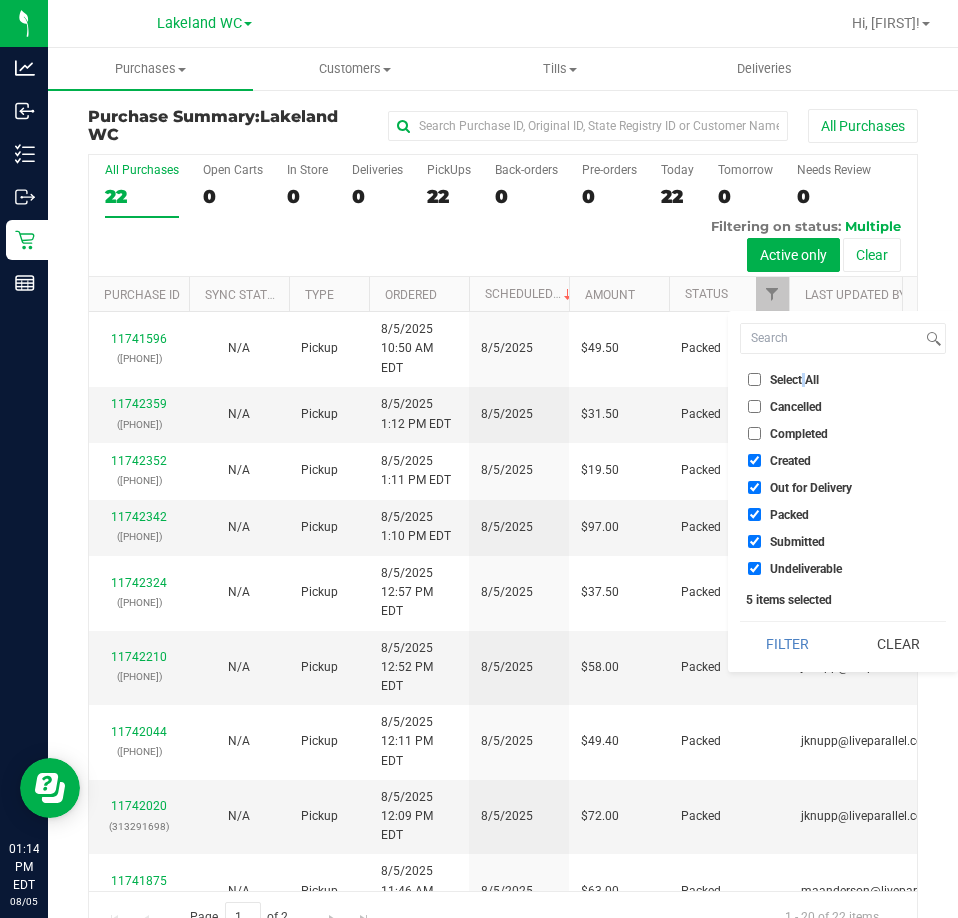 click on "Select All" at bounding box center (794, 380) 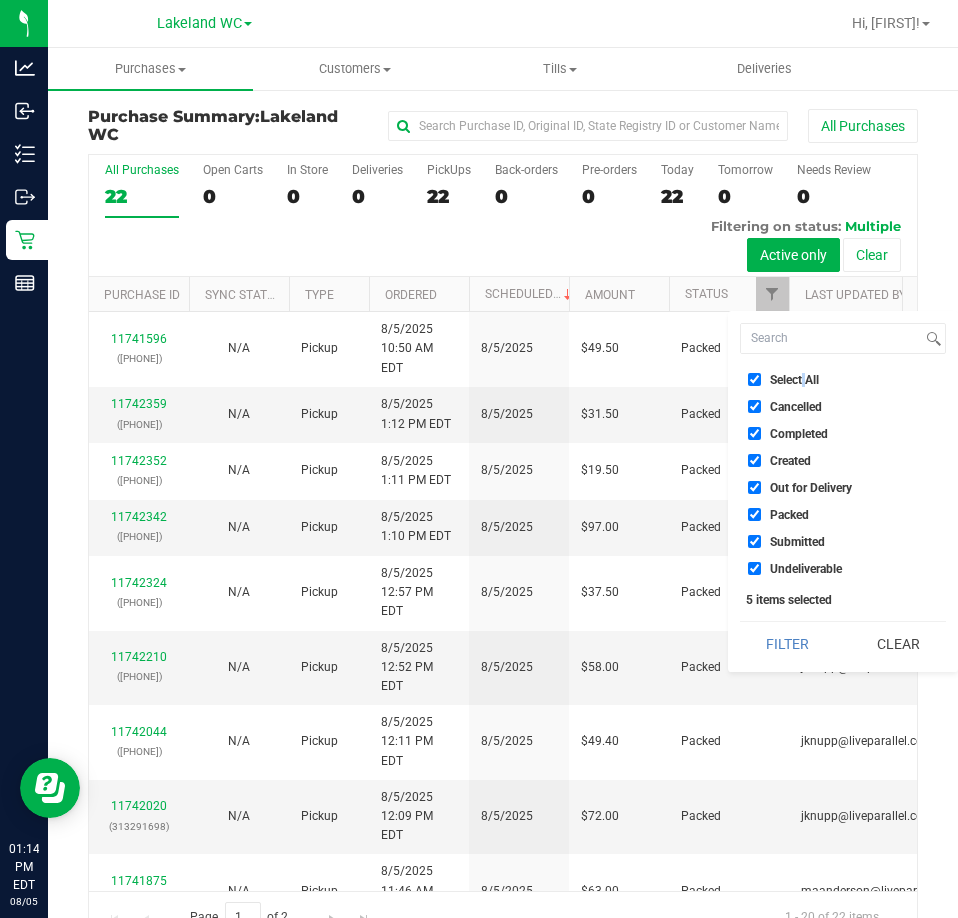 checkbox on "true" 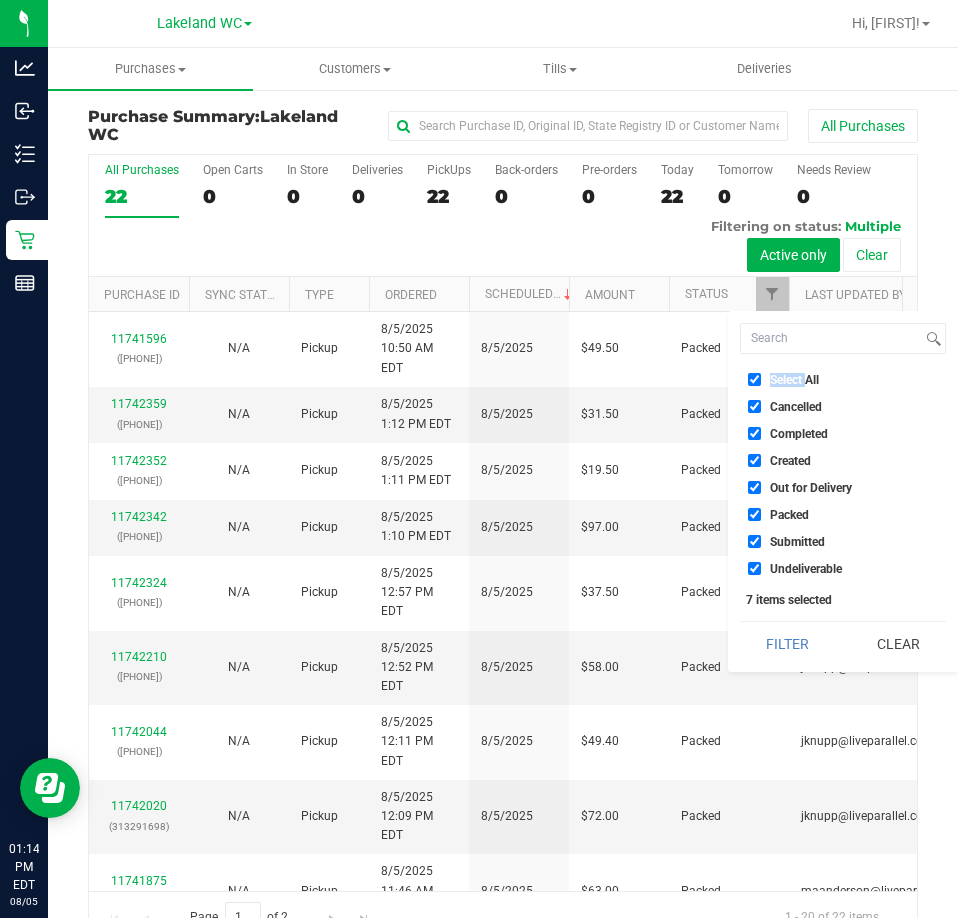 click on "Select All" at bounding box center (794, 380) 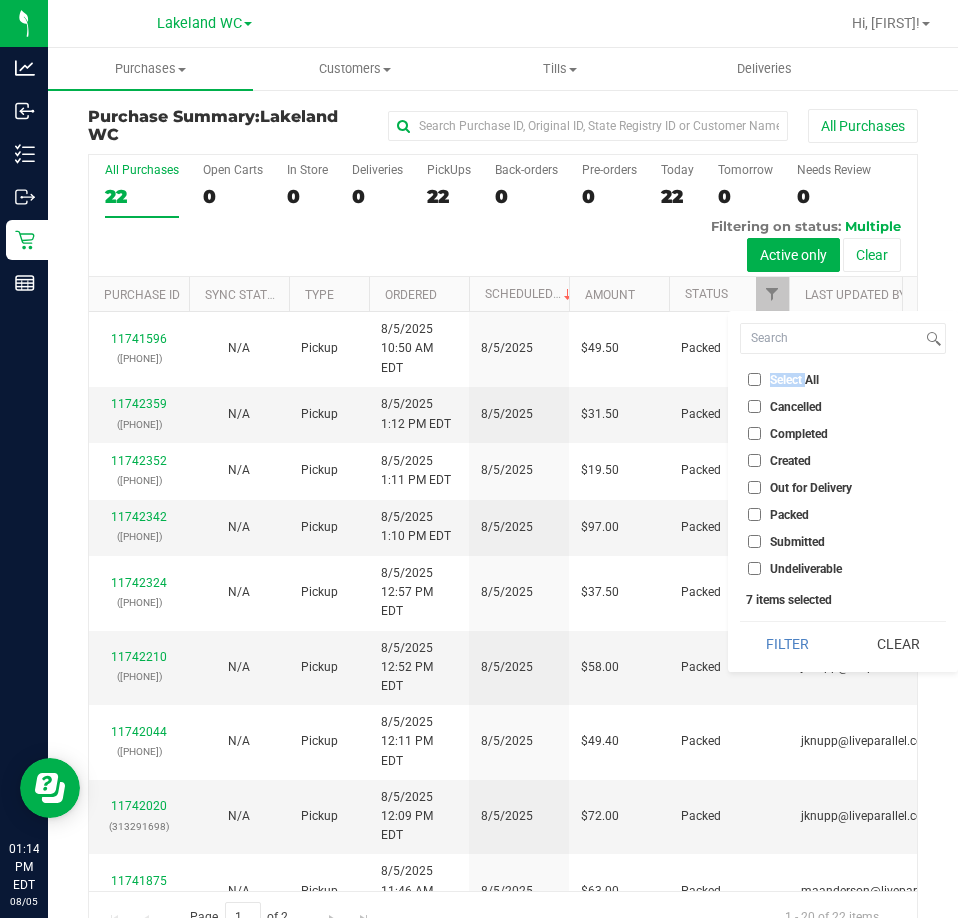 checkbox on "false" 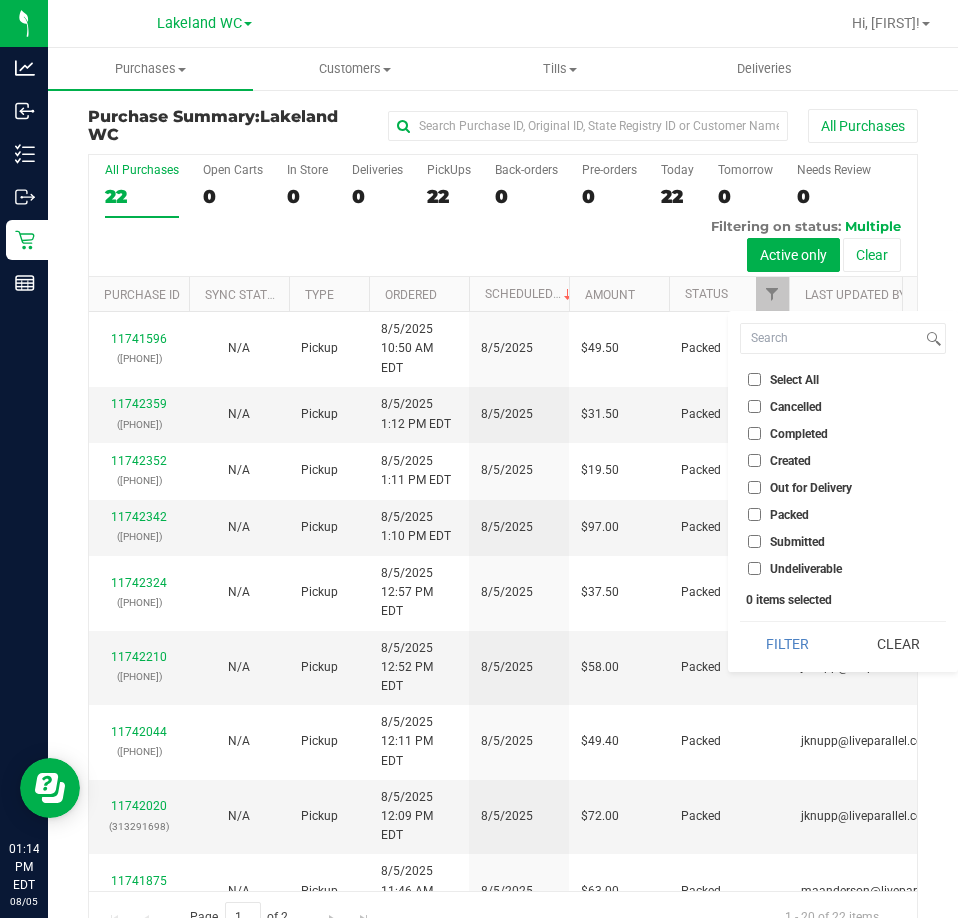 click on "Submitted" at bounding box center (797, 542) 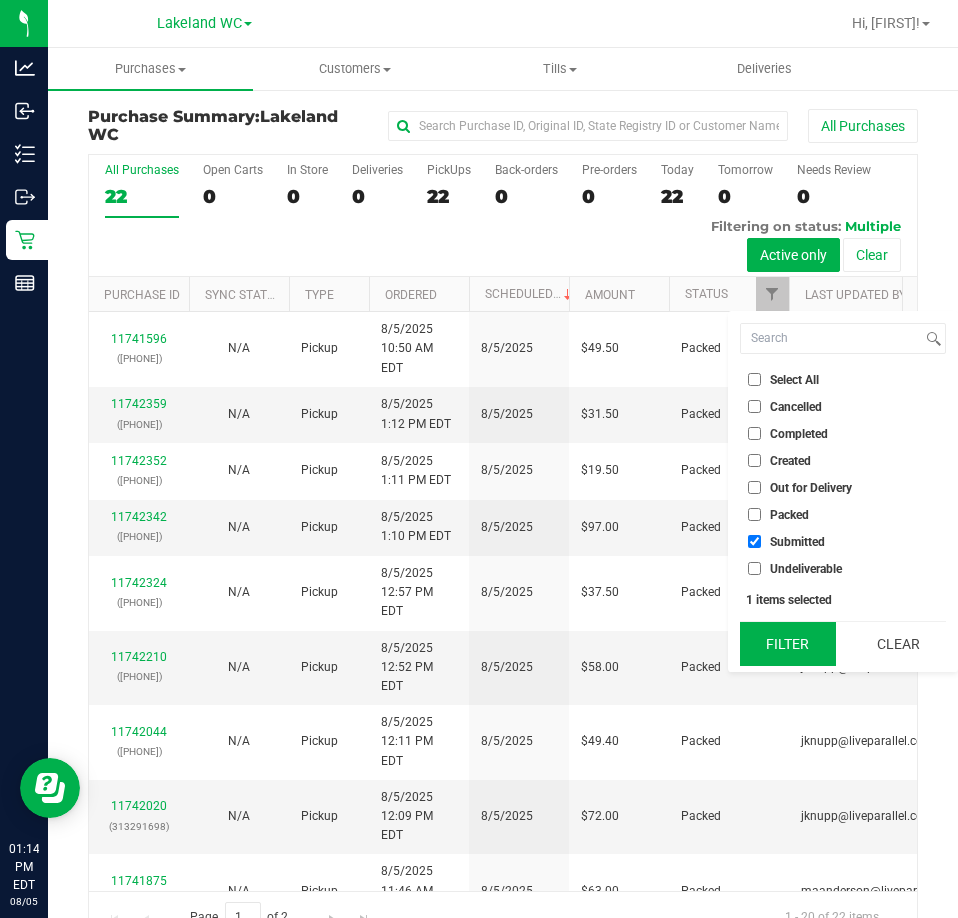 click on "Filter" at bounding box center [788, 644] 